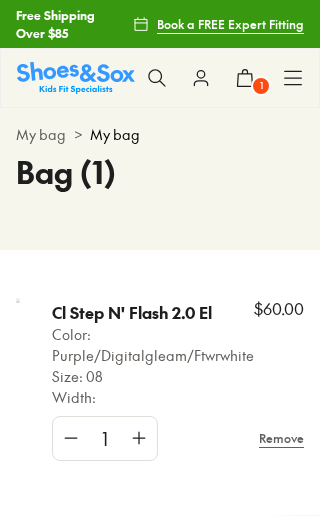 scroll, scrollTop: 0, scrollLeft: 0, axis: both 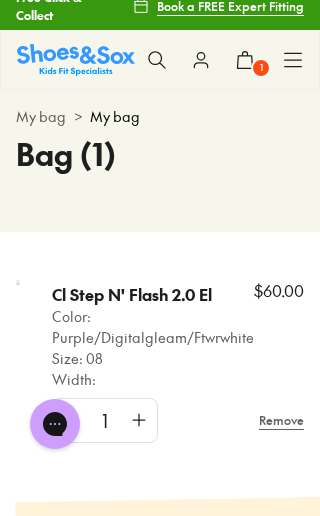 click on "Cl Step N' Flash 2.0 El" at bounding box center [153, 295] 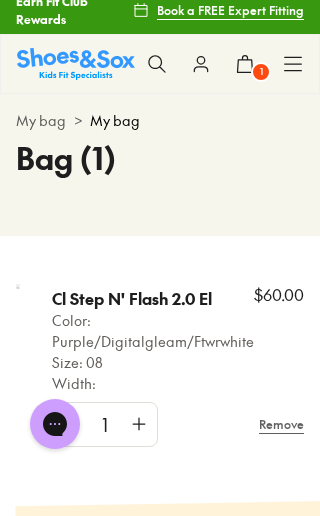 scroll, scrollTop: 15, scrollLeft: 0, axis: vertical 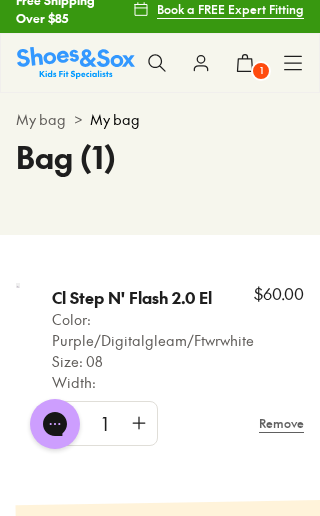 copy on "Cl Step N' Flash 2.0 El" 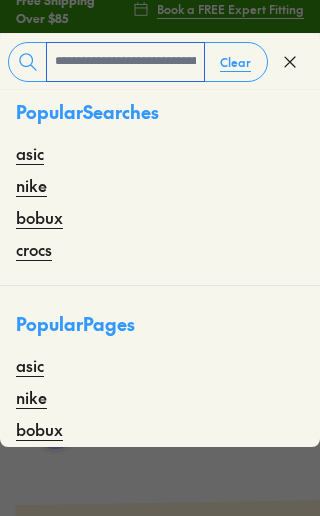 click at bounding box center [125, 62] 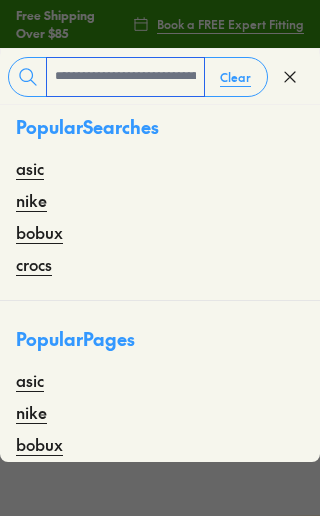 click at bounding box center [125, 77] 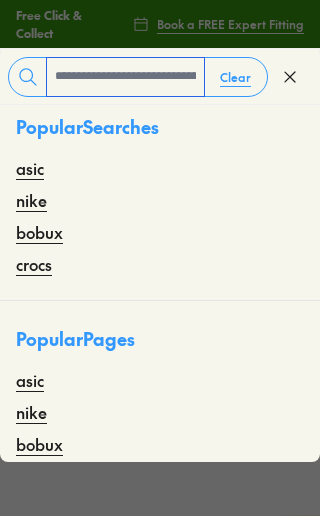 paste on "**********" 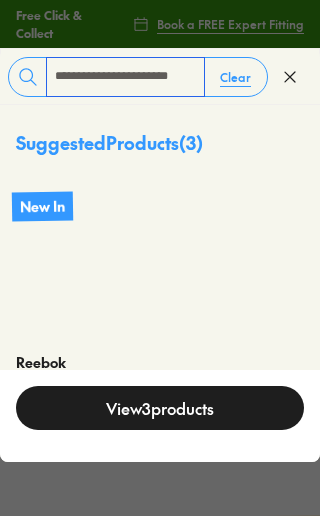 type on "**********" 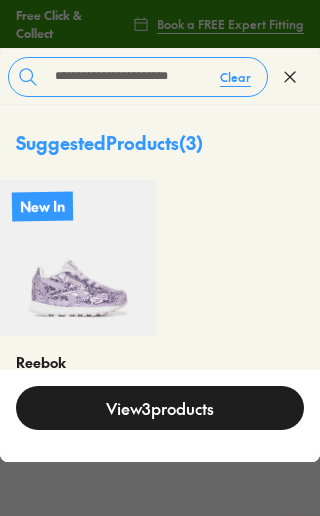 click at bounding box center (78, 258) 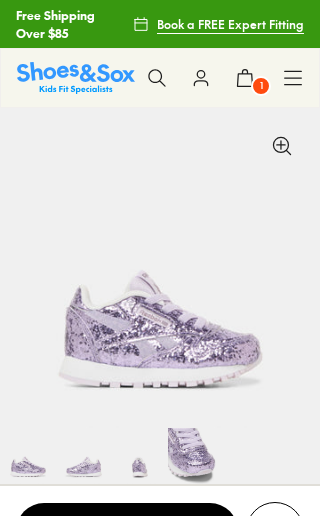 select on "*" 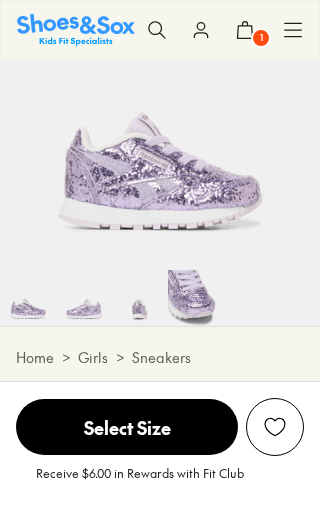 scroll, scrollTop: 0, scrollLeft: 0, axis: both 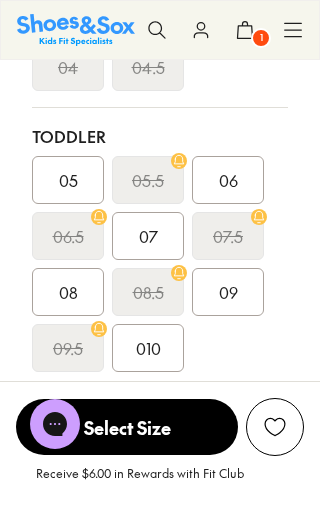 click on "09" at bounding box center (228, 292) 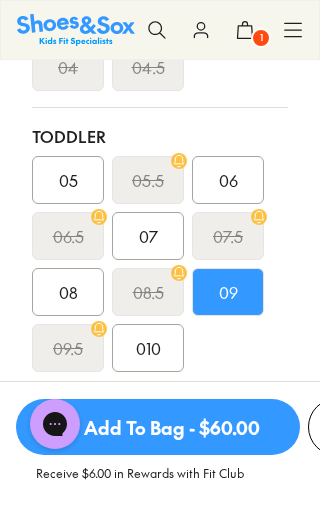 click on "Add To Bag - $60.00" at bounding box center [158, 427] 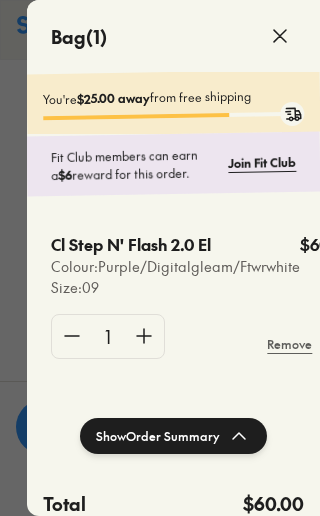 scroll, scrollTop: 0, scrollLeft: 0, axis: both 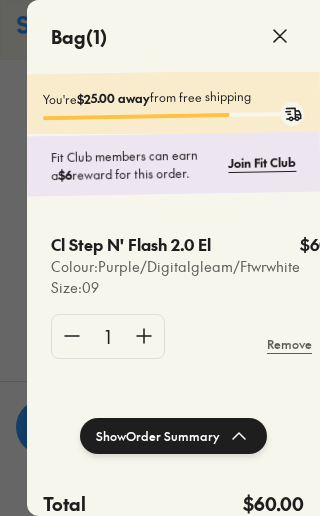 click on "Join Fit Club" 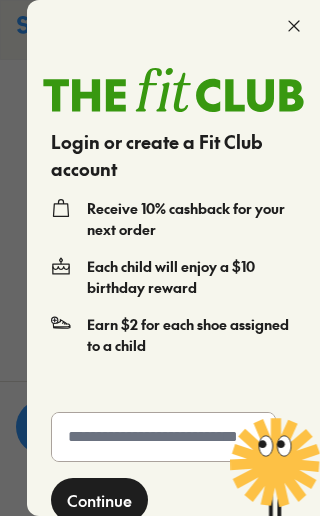 click 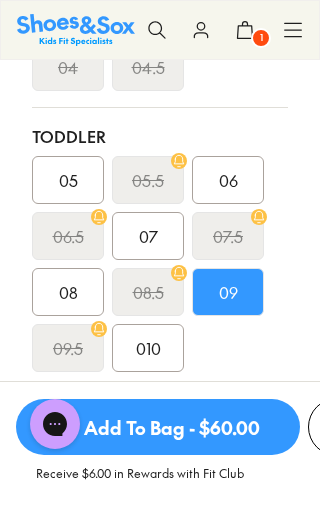 click 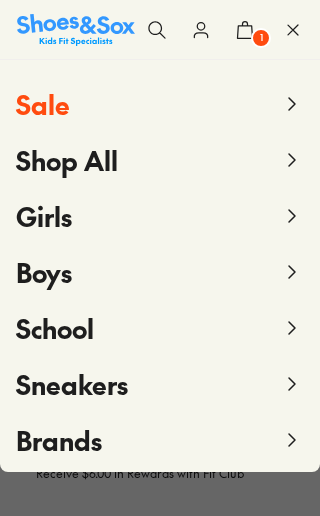 scroll, scrollTop: -1, scrollLeft: 0, axis: vertical 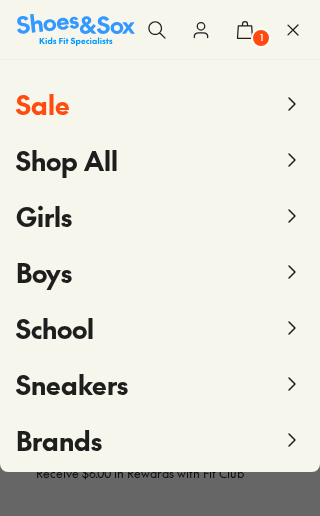 click 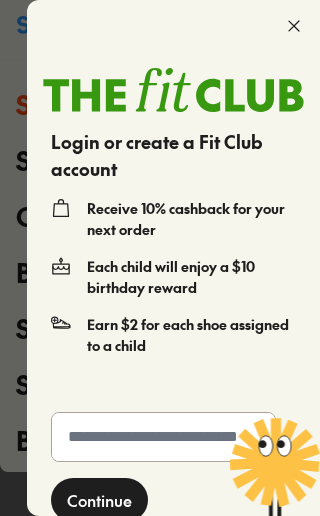 scroll, scrollTop: 0, scrollLeft: 0, axis: both 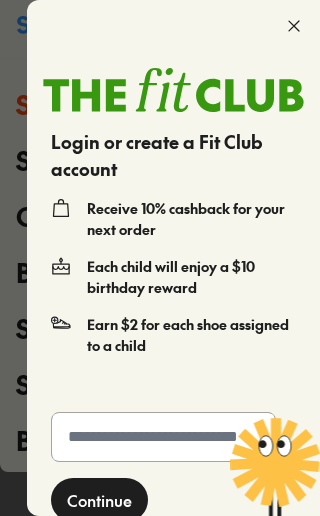 click 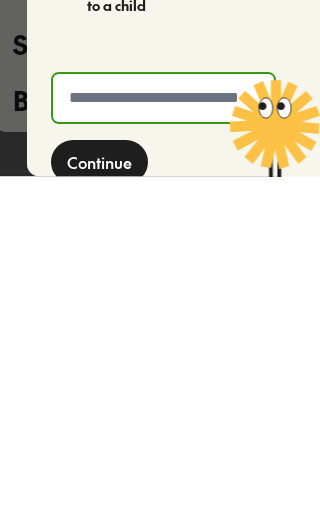 type on "**********" 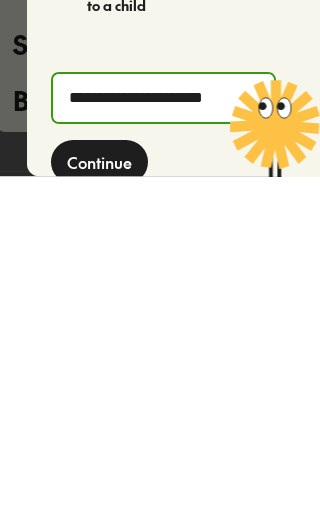 scroll, scrollTop: 1294, scrollLeft: 3, axis: both 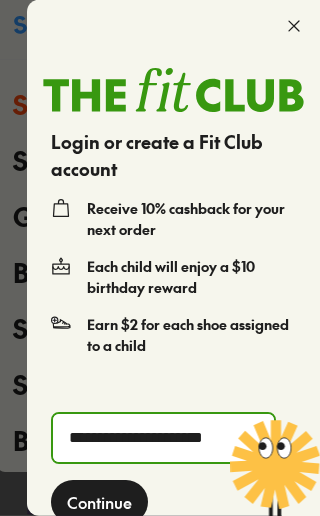 click on "Continue" 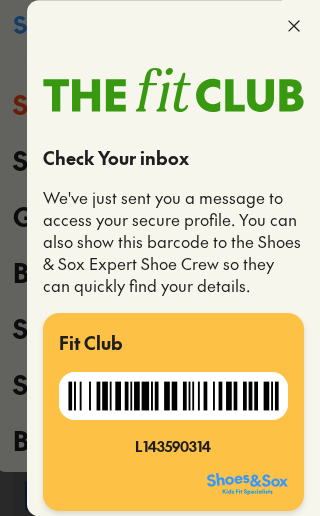 scroll, scrollTop: 2347, scrollLeft: 3, axis: both 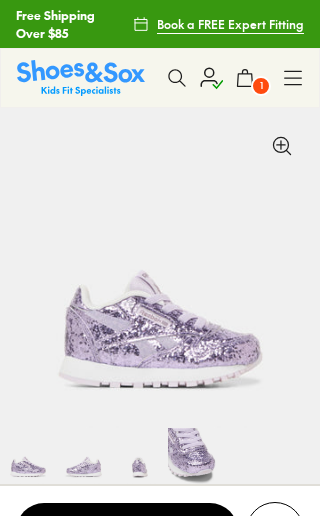 select on "*" 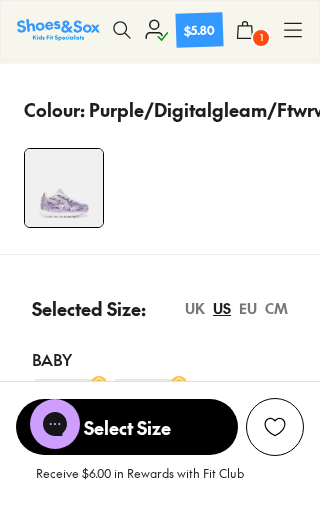 scroll, scrollTop: 590, scrollLeft: 0, axis: vertical 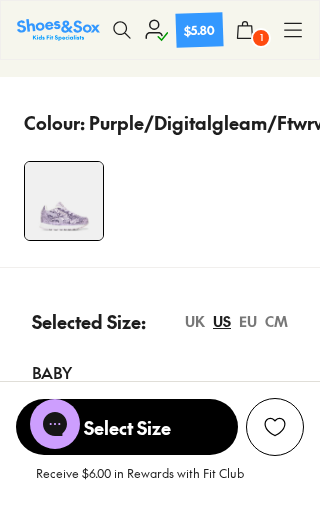 click on "UK" at bounding box center (195, 321) 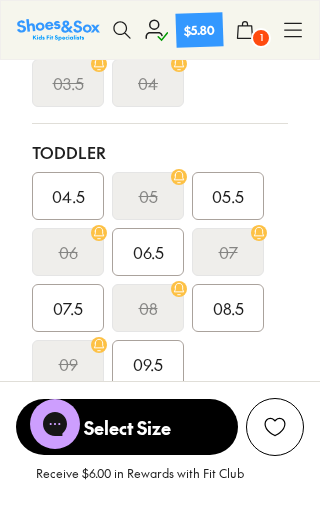 scroll, scrollTop: 928, scrollLeft: 0, axis: vertical 